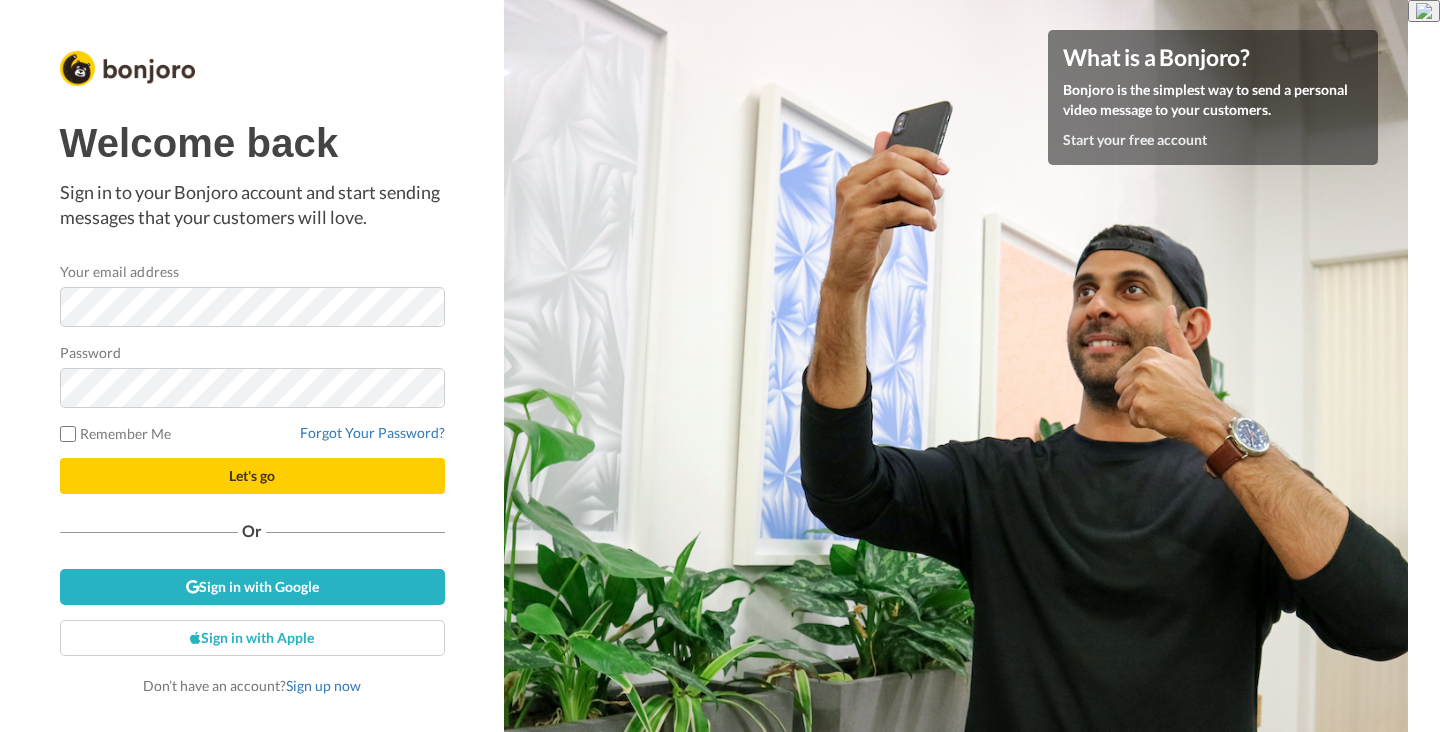 scroll, scrollTop: 0, scrollLeft: 0, axis: both 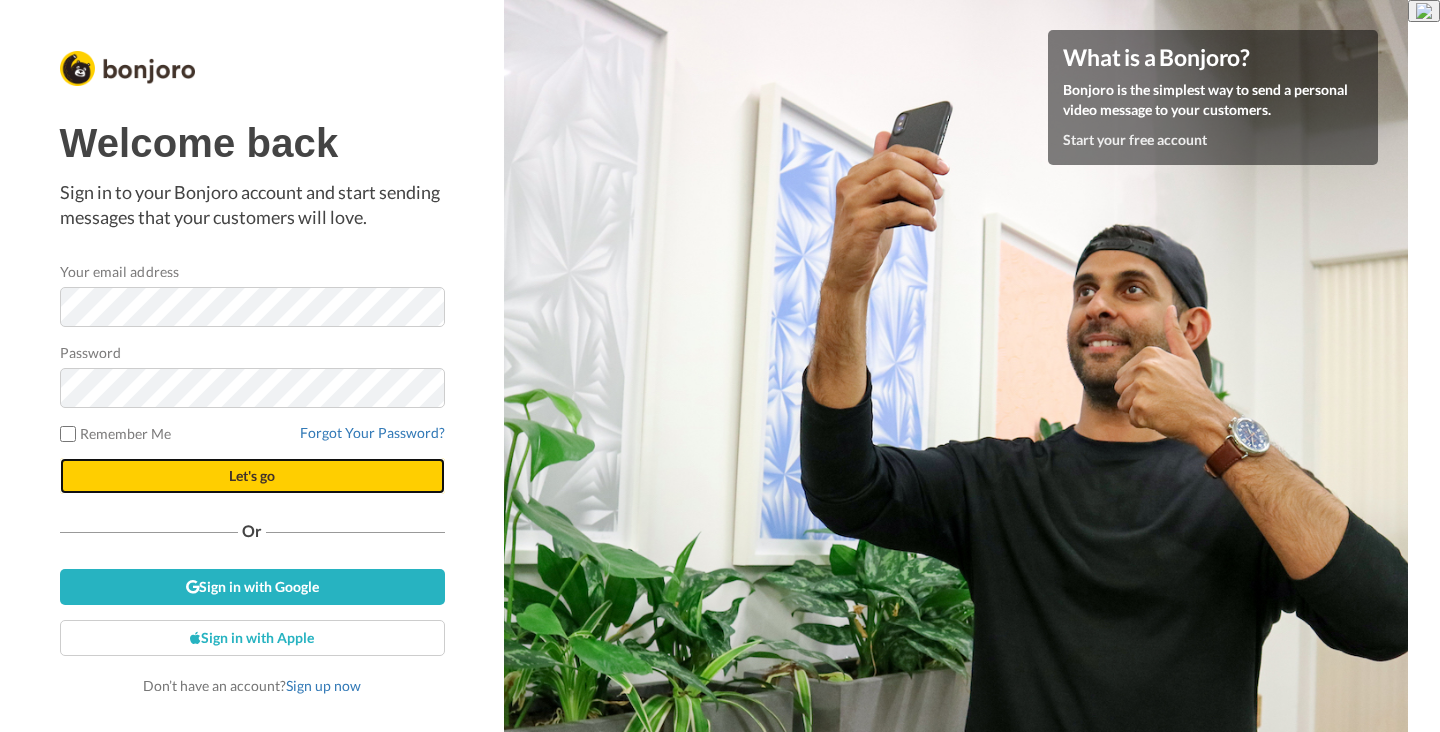 click on "Let's go" at bounding box center (252, 475) 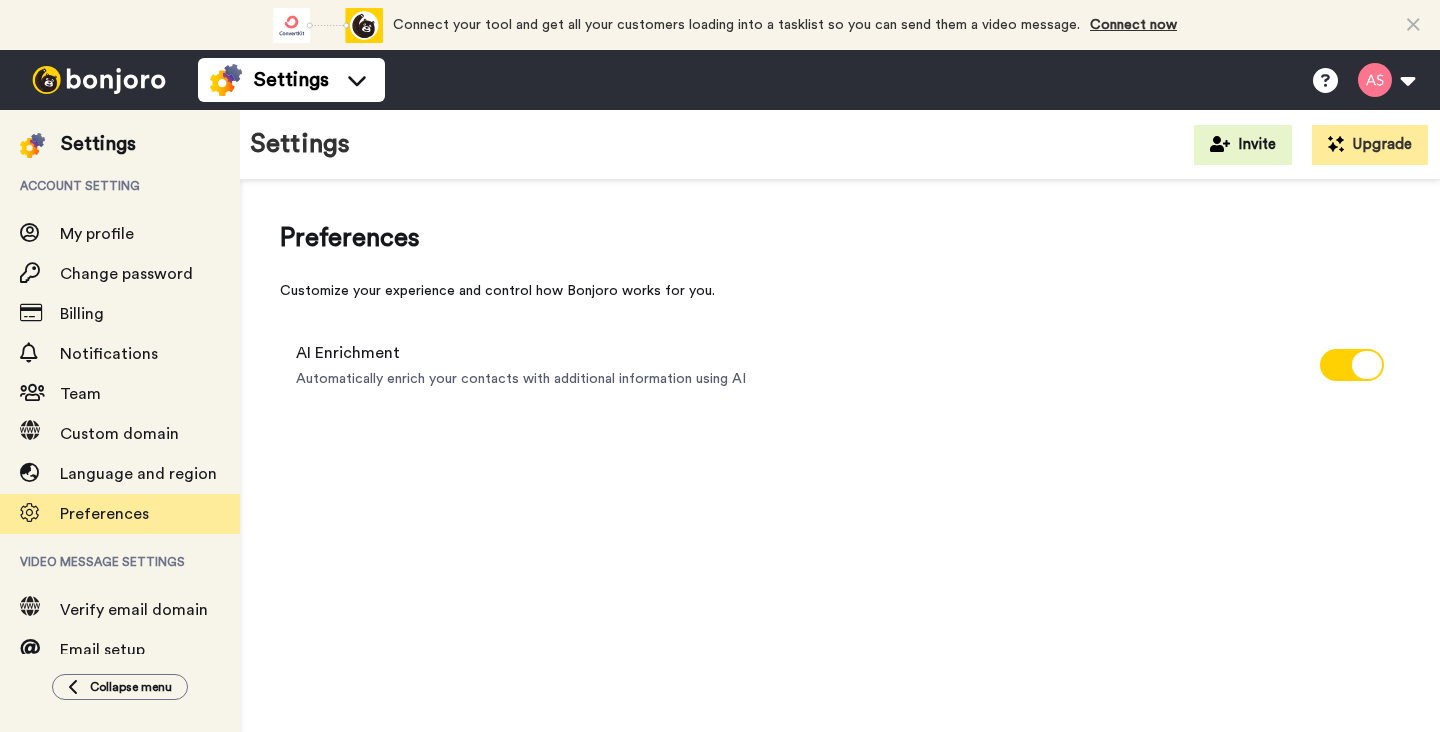 scroll, scrollTop: 0, scrollLeft: 0, axis: both 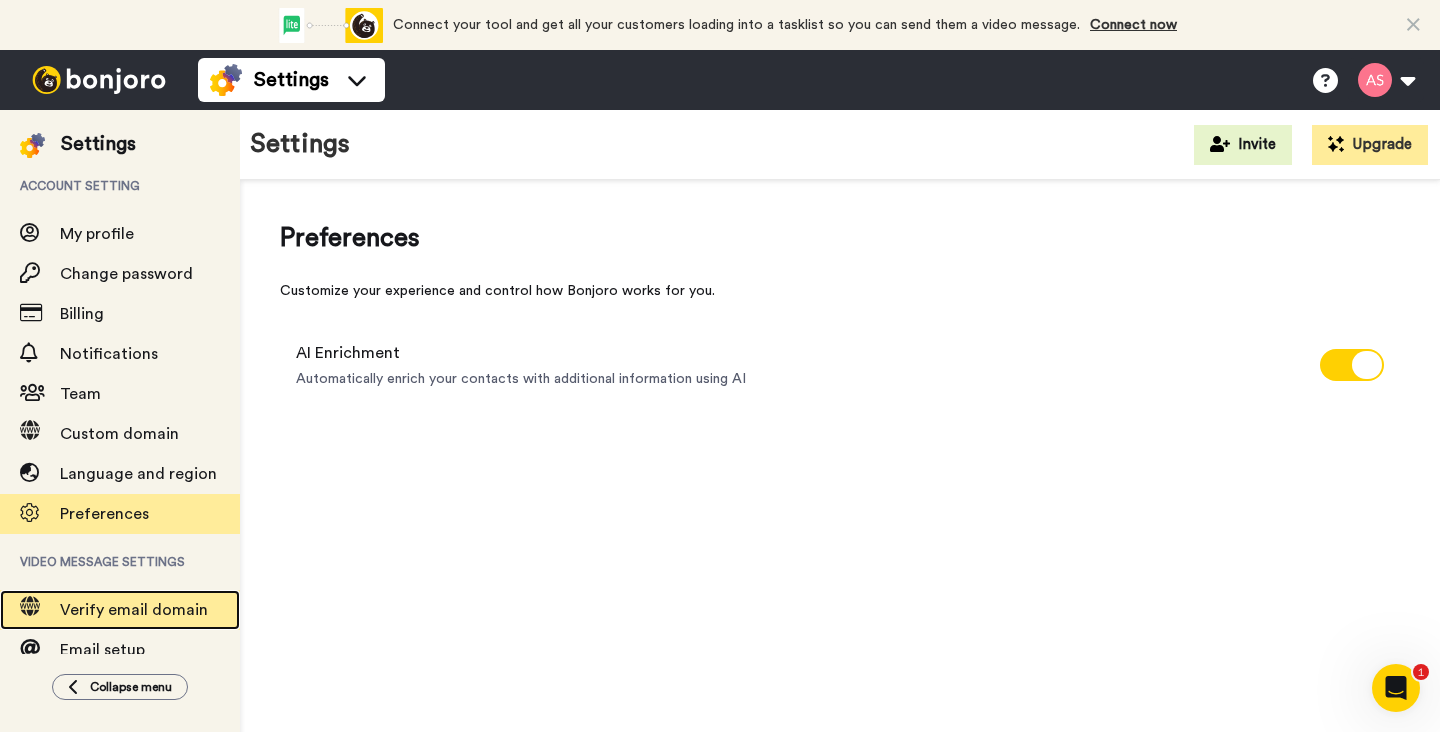 click on "Verify email domain" at bounding box center [134, 610] 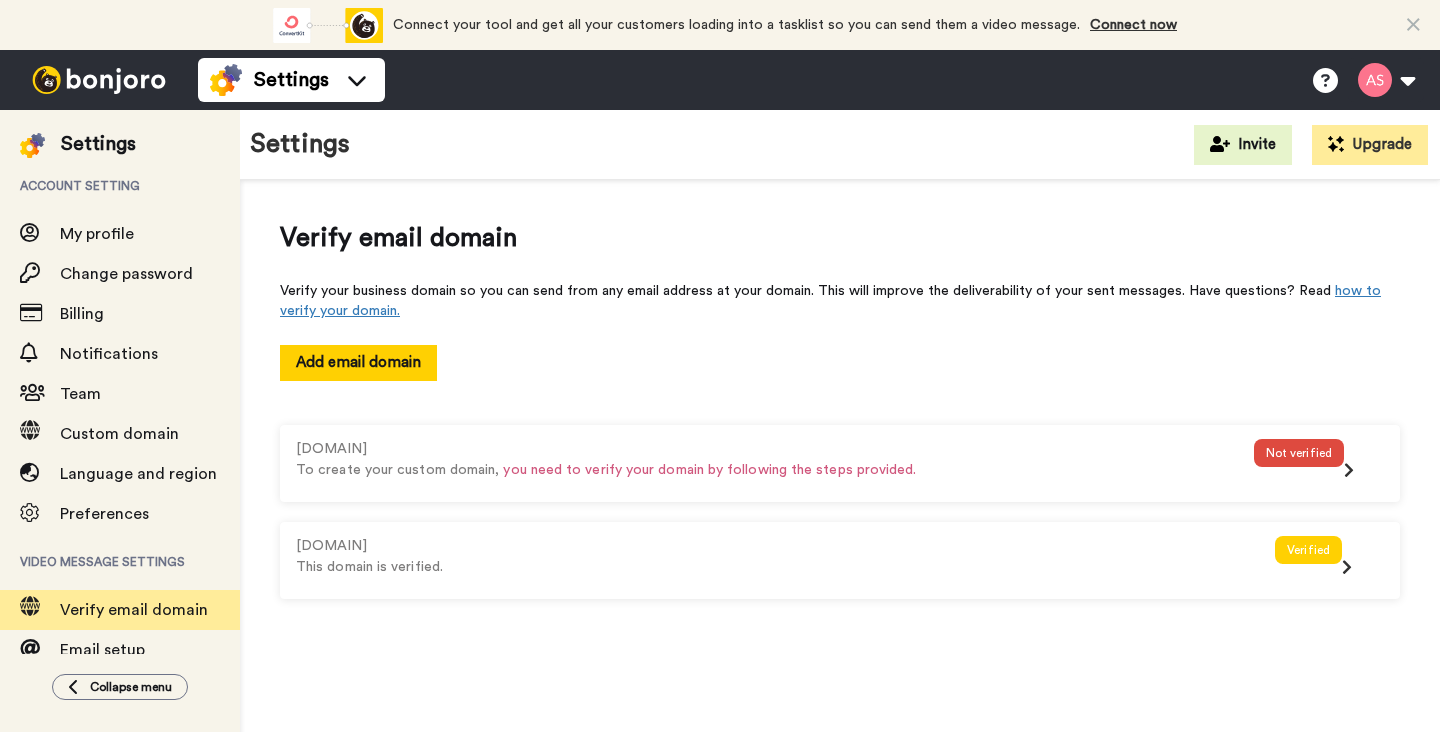 scroll, scrollTop: 0, scrollLeft: 0, axis: both 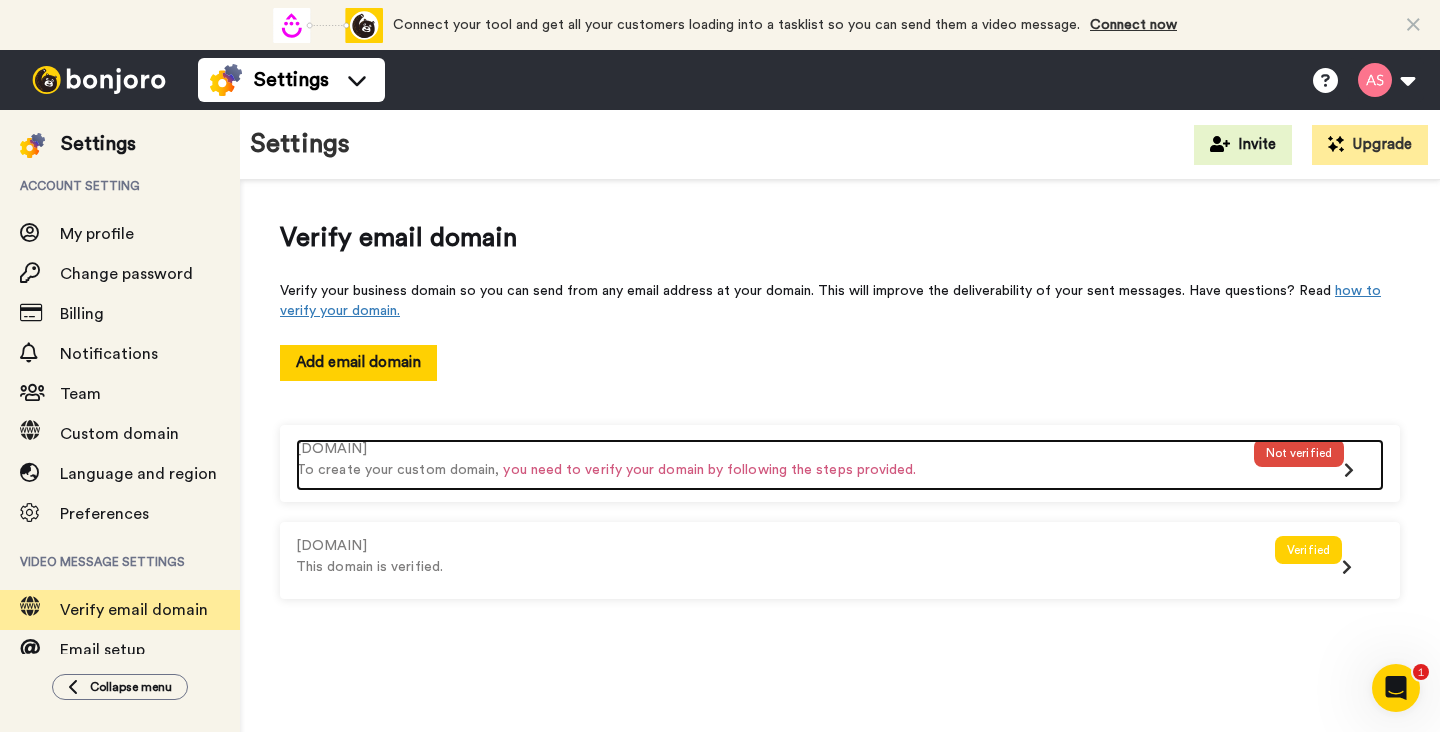 click at bounding box center (1349, 470) 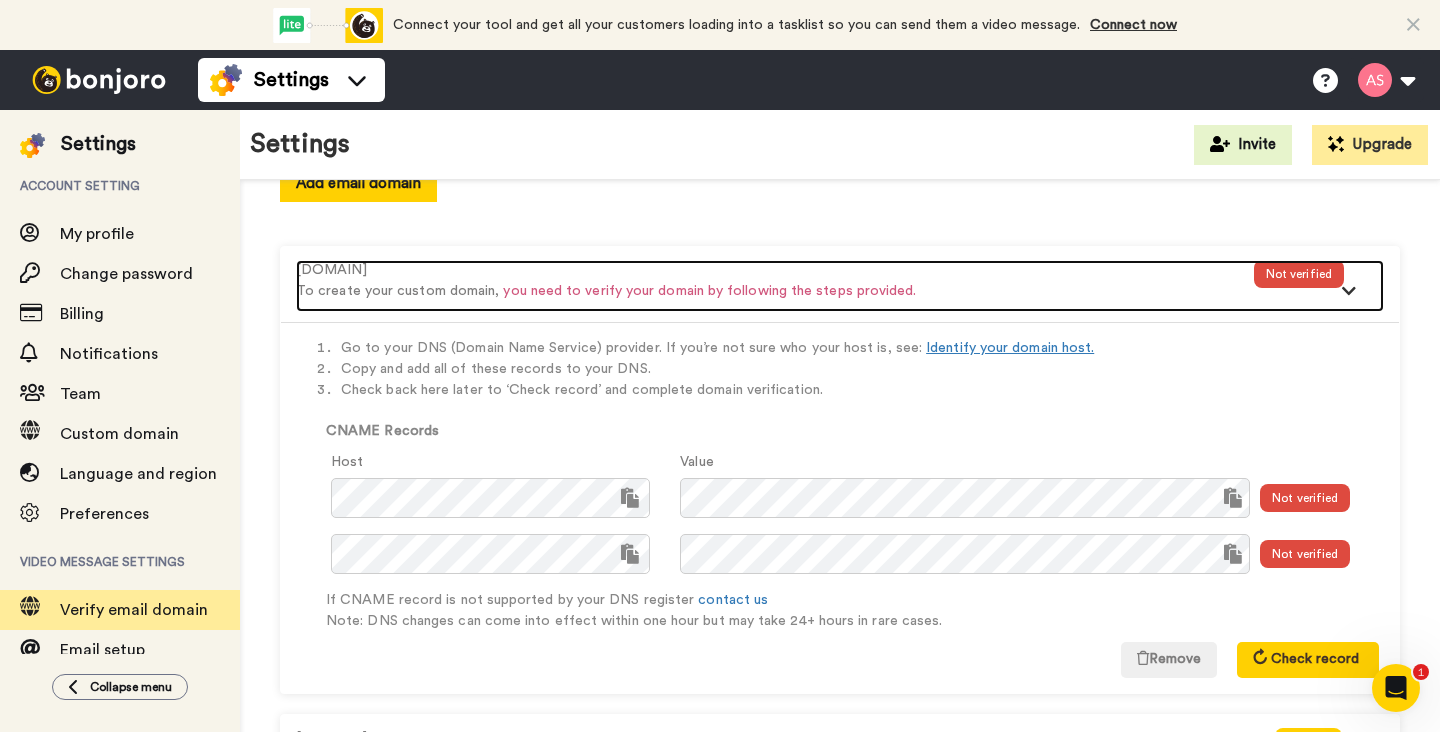scroll, scrollTop: 180, scrollLeft: 0, axis: vertical 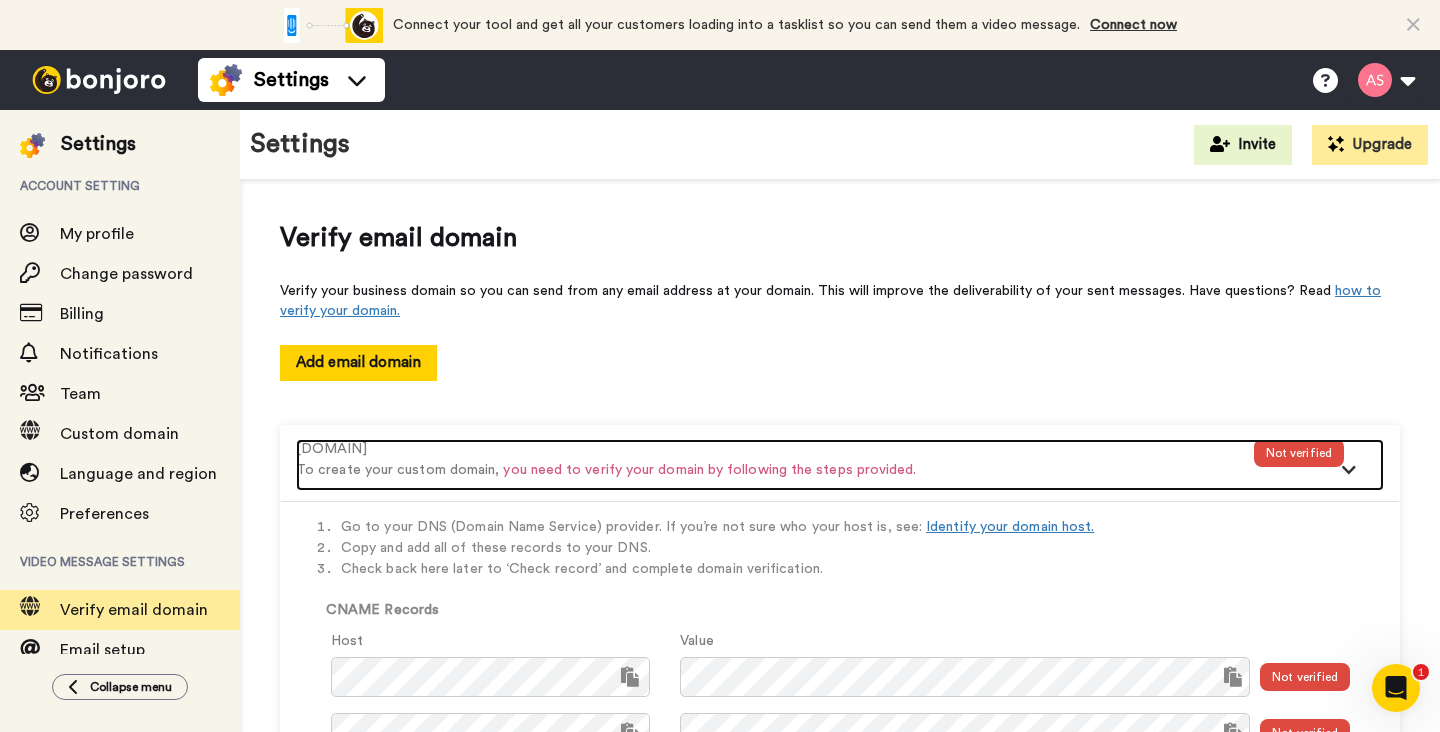 click on "Not verified" at bounding box center [1299, 453] 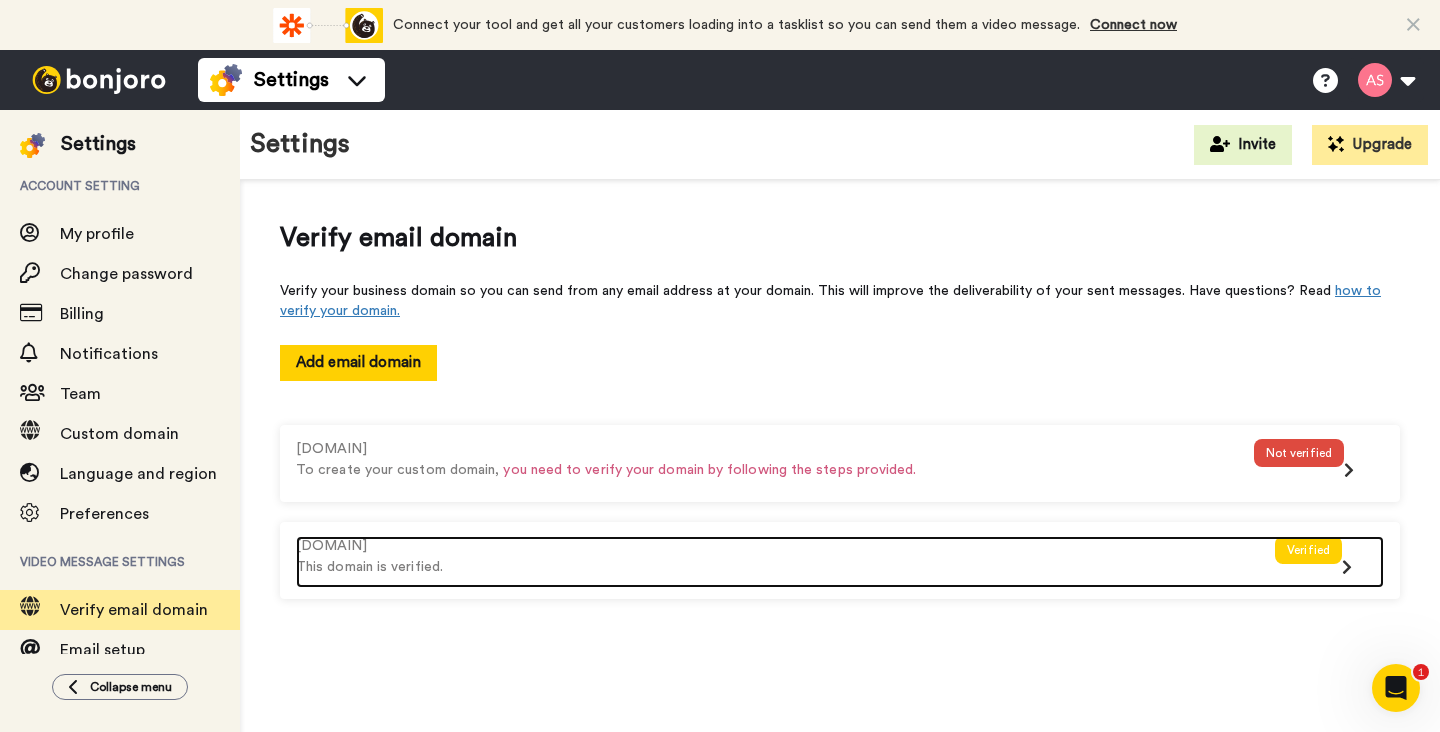 click at bounding box center [1347, 567] 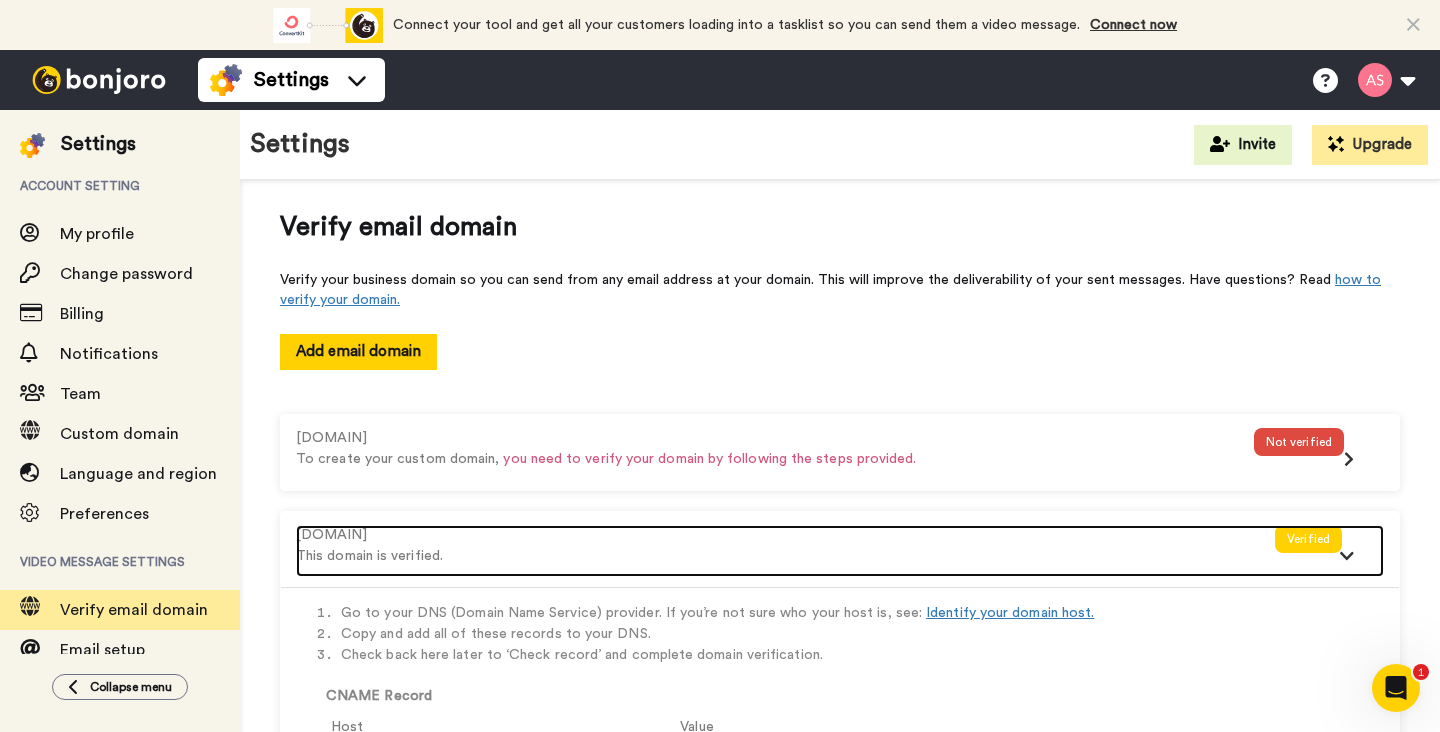 scroll, scrollTop: 0, scrollLeft: 0, axis: both 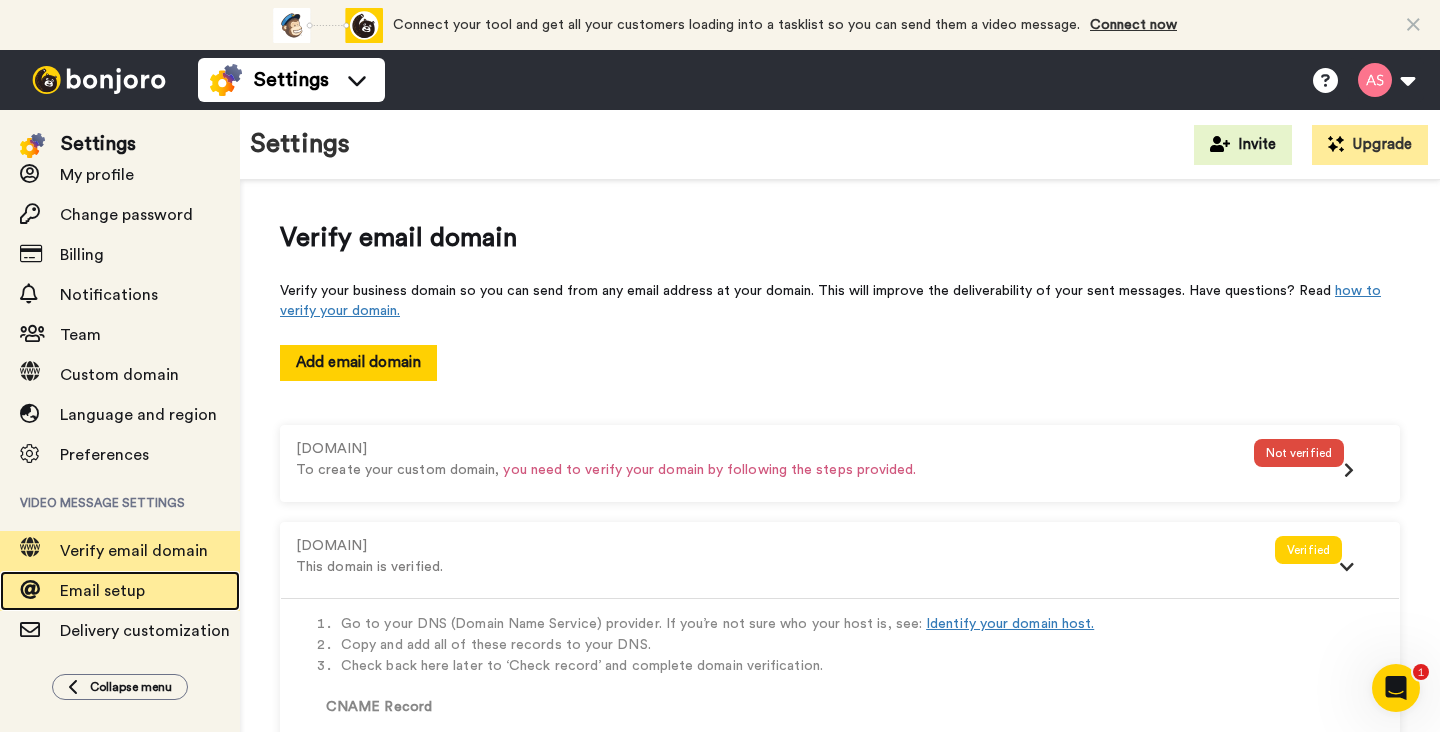 click on "Email setup" at bounding box center [102, 591] 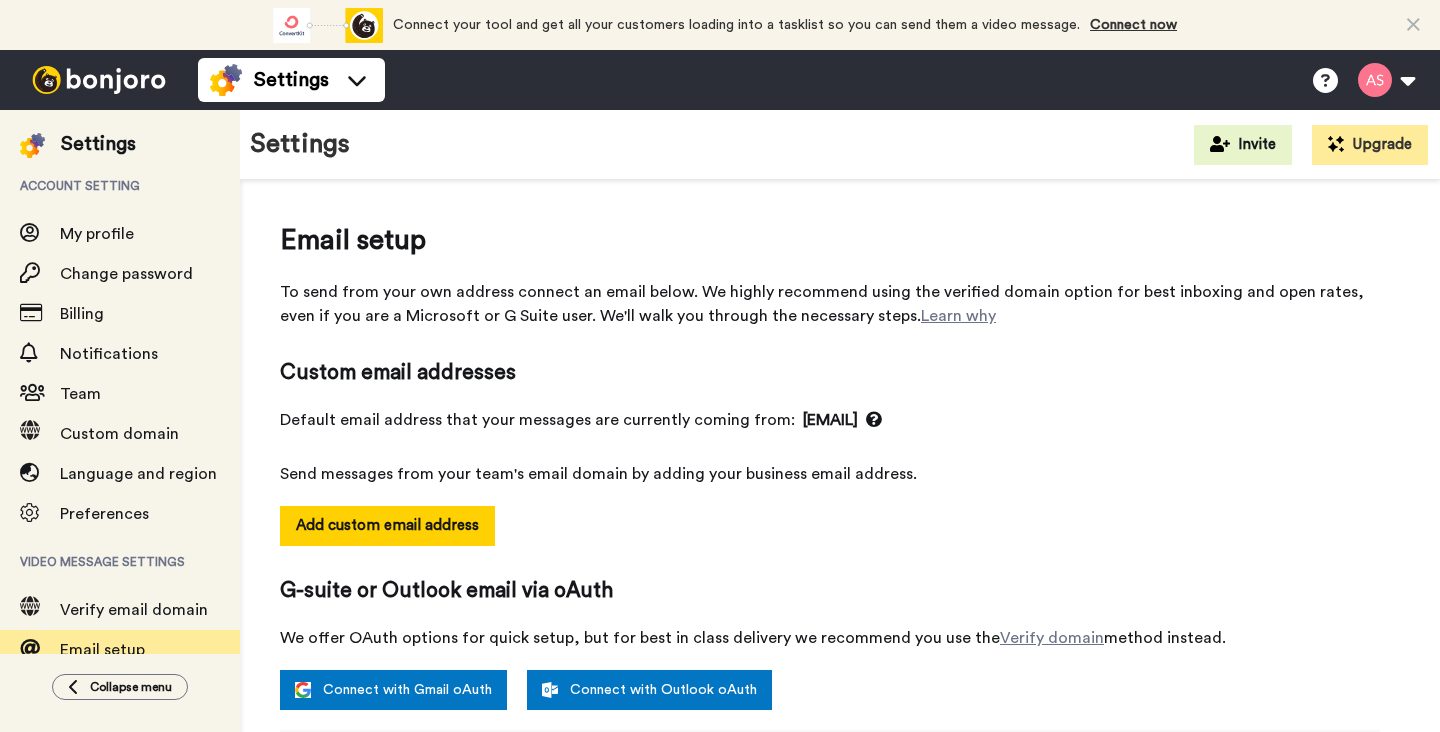 select on "39616" 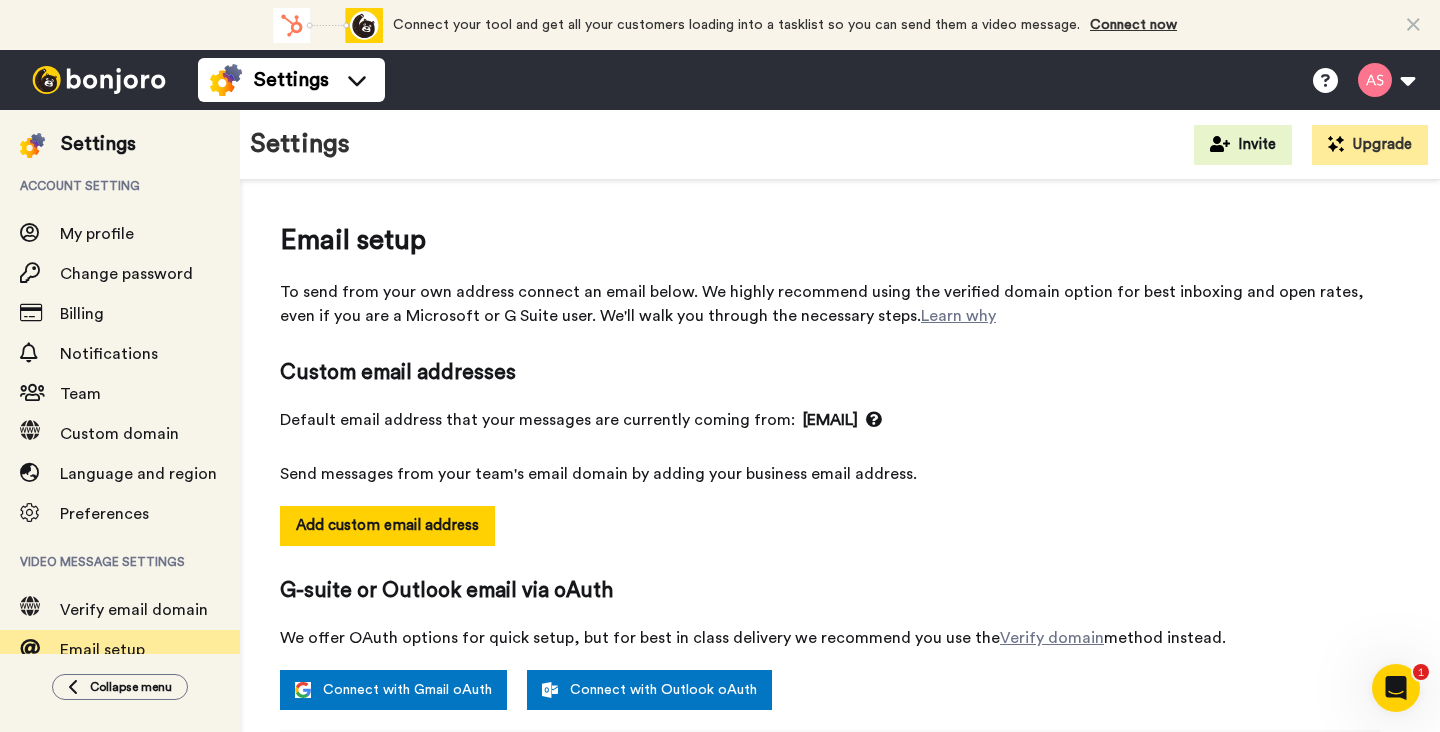 scroll, scrollTop: 0, scrollLeft: 0, axis: both 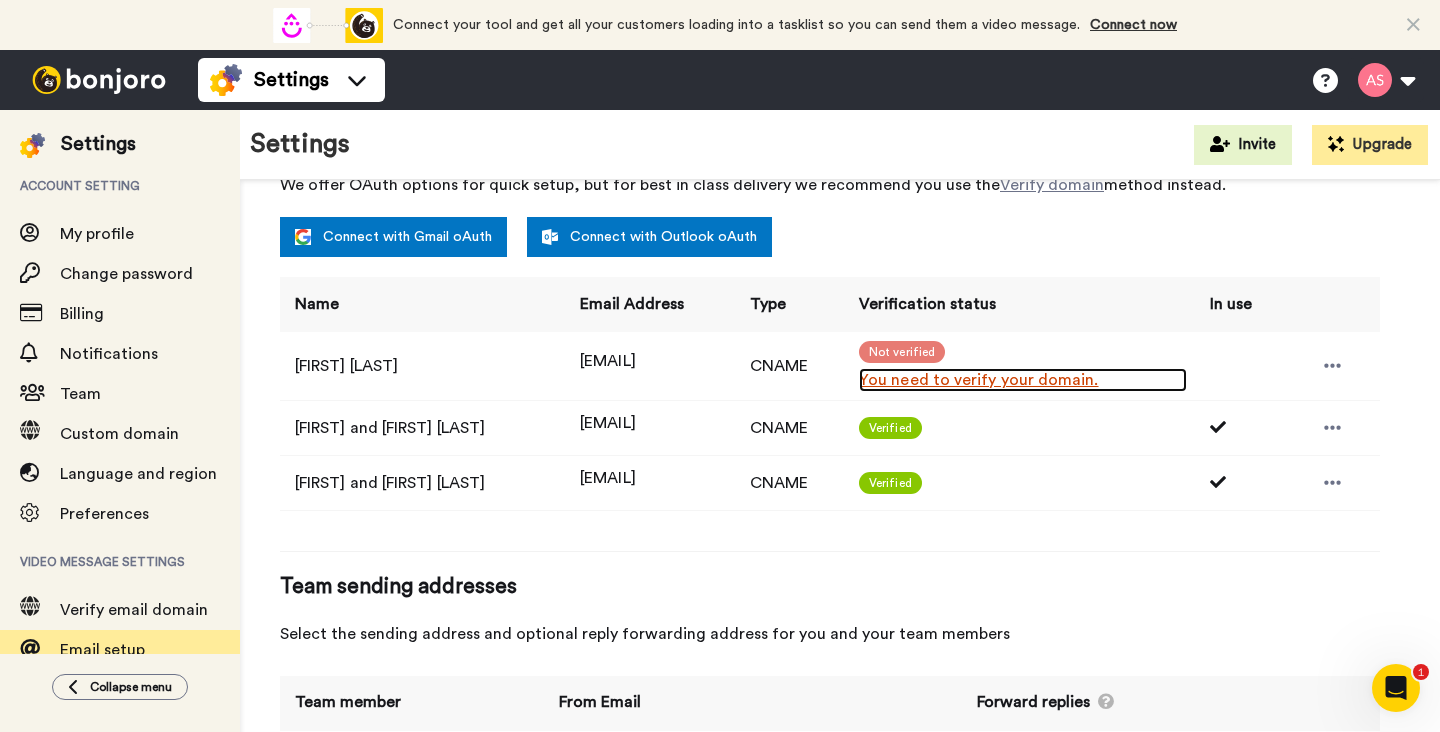 click on "You need to verify your domain." at bounding box center [1023, 380] 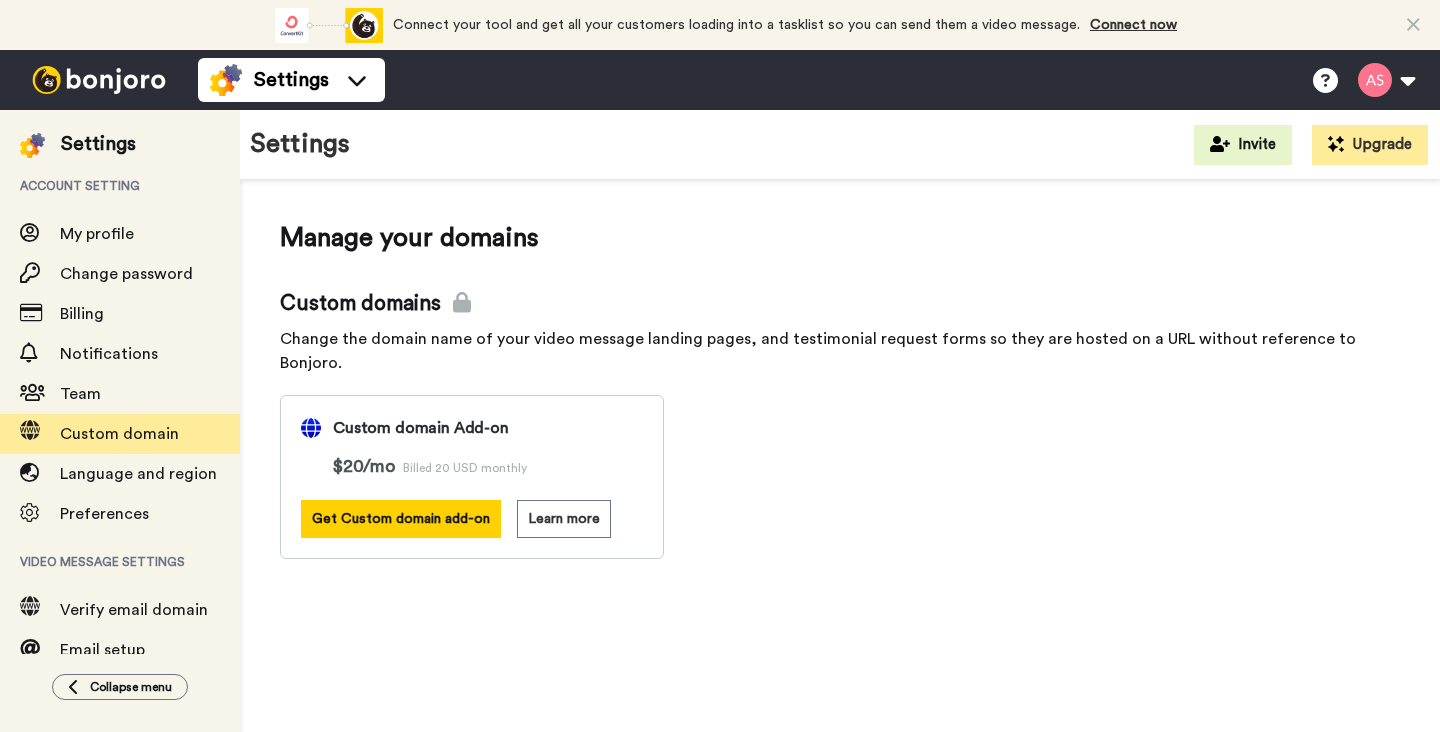 scroll, scrollTop: 0, scrollLeft: 0, axis: both 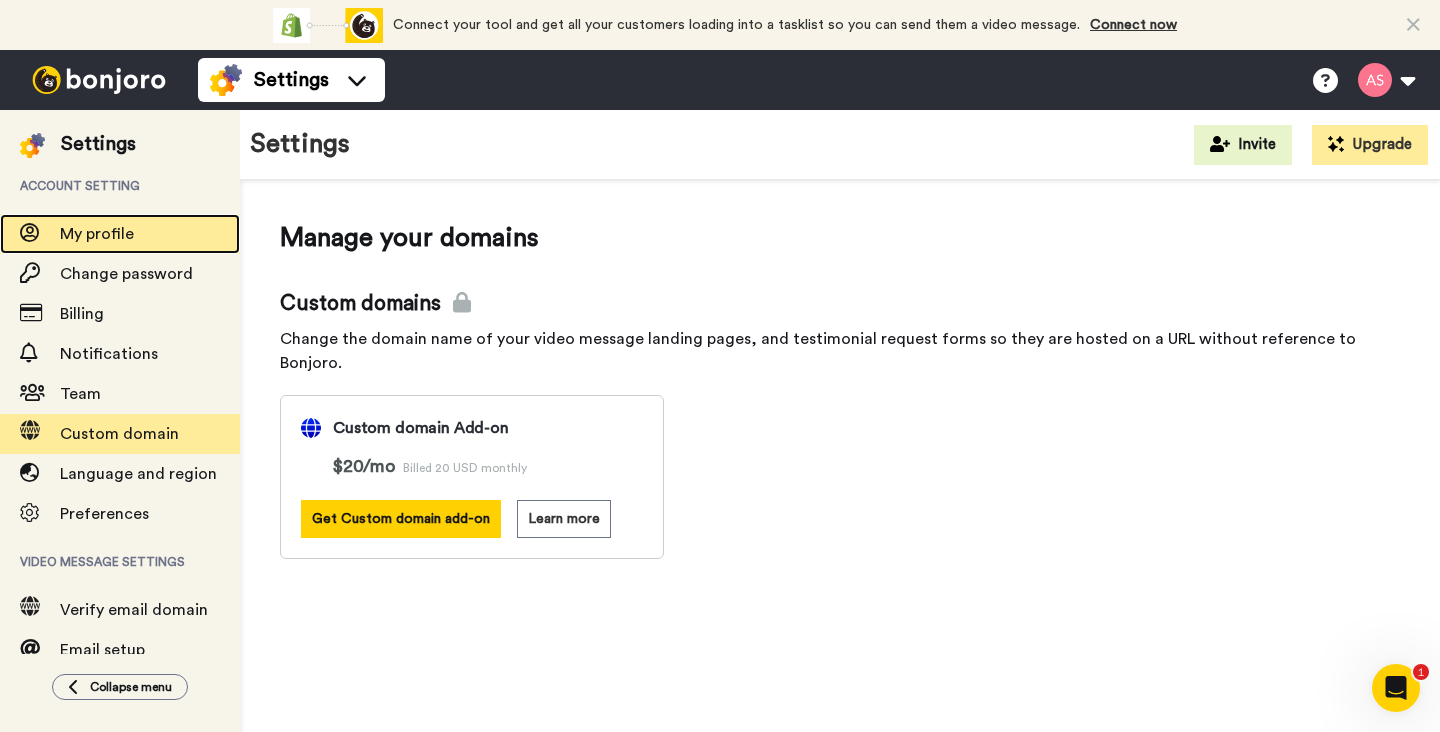 click on "My profile" at bounding box center [97, 234] 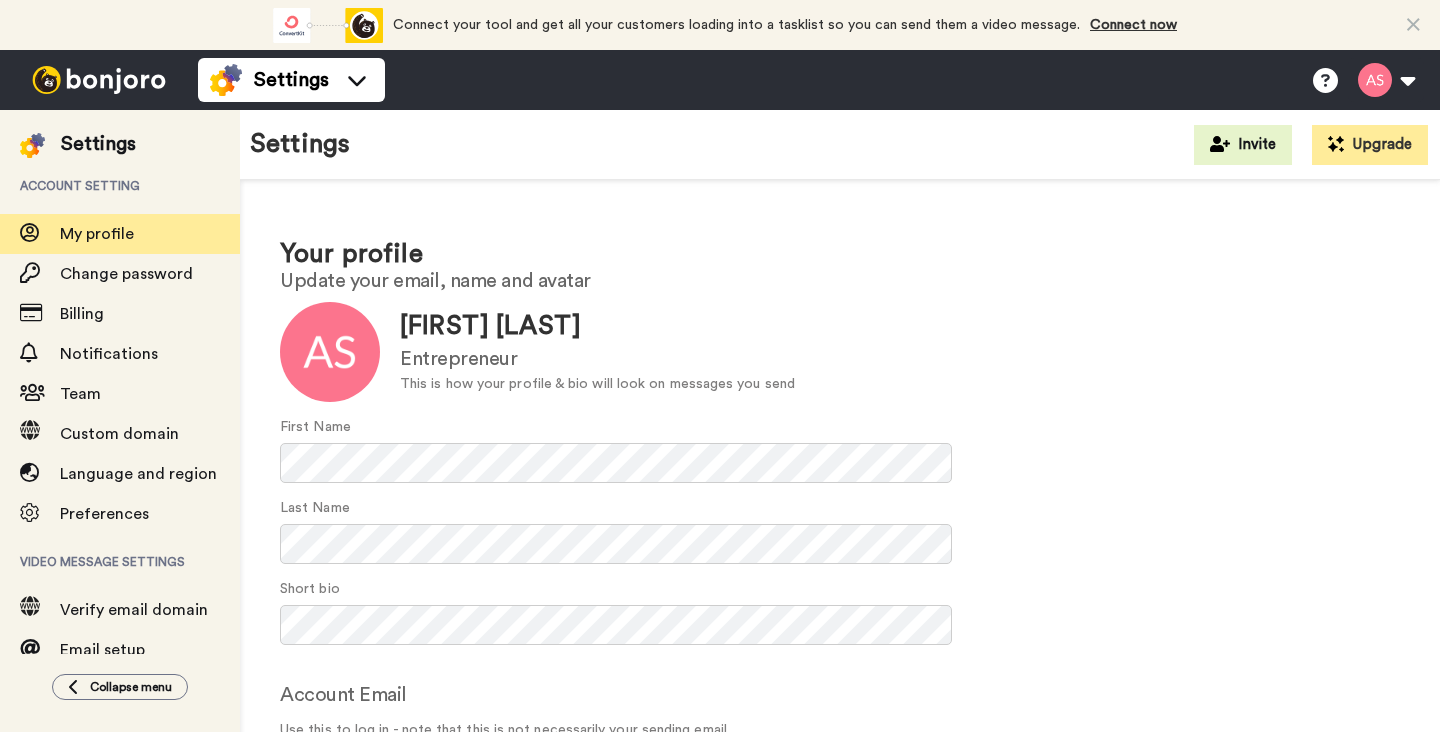 scroll, scrollTop: 0, scrollLeft: 0, axis: both 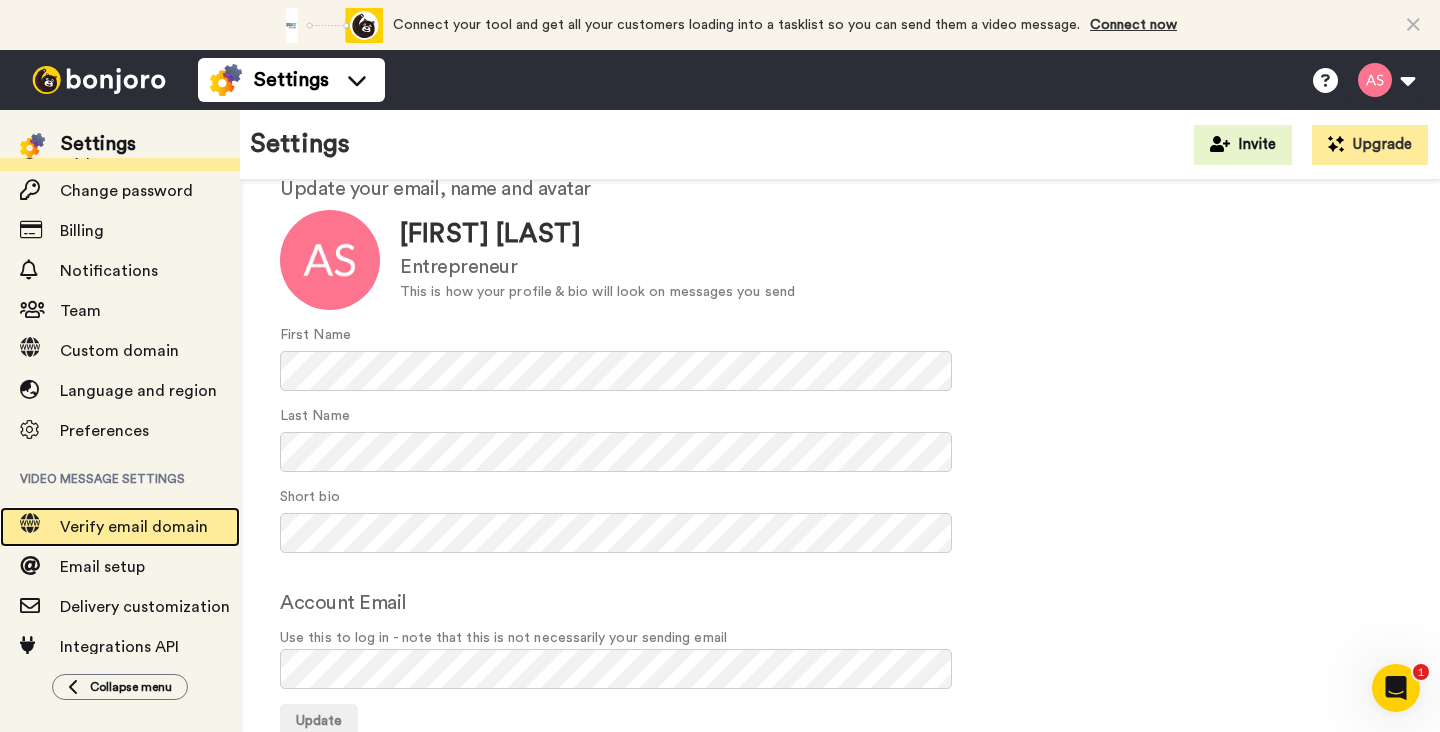 click on "Verify email domain" at bounding box center (134, 527) 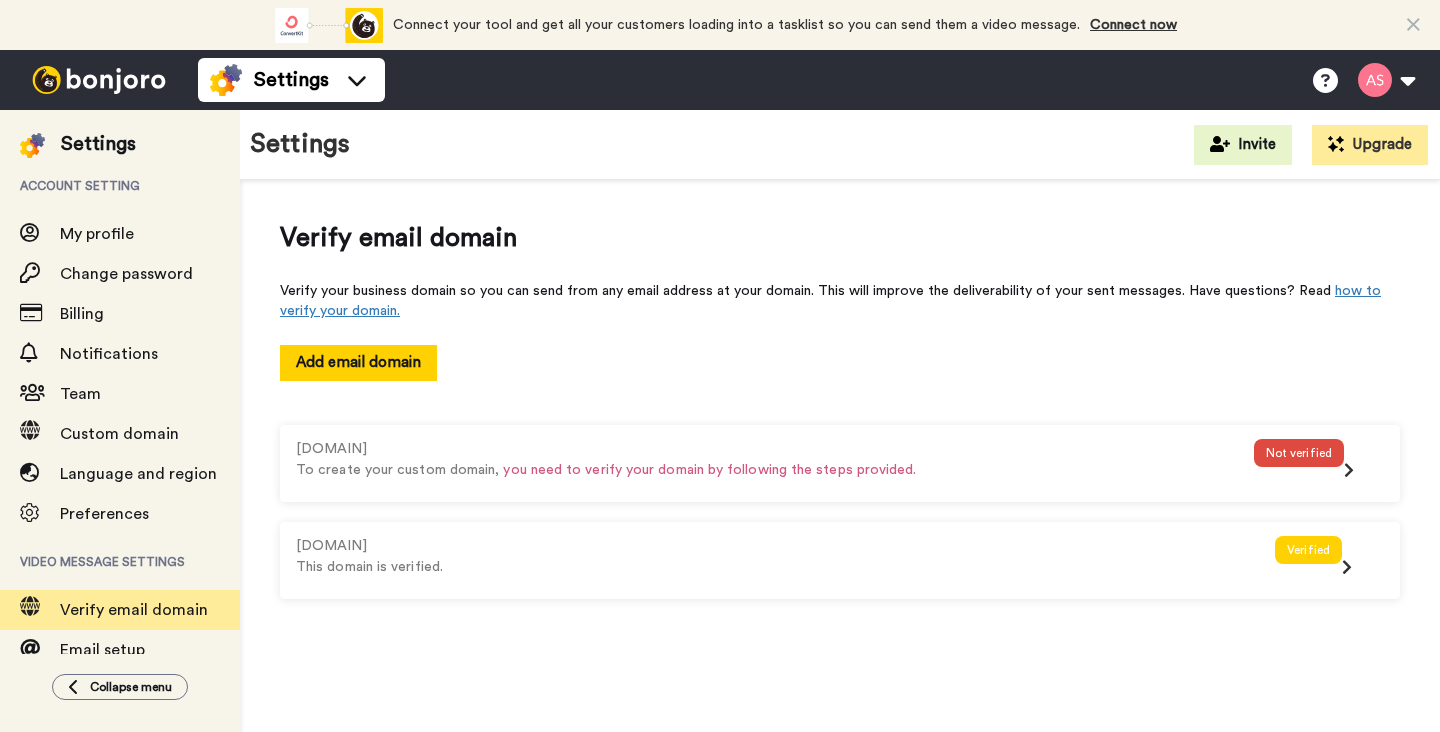scroll, scrollTop: 0, scrollLeft: 0, axis: both 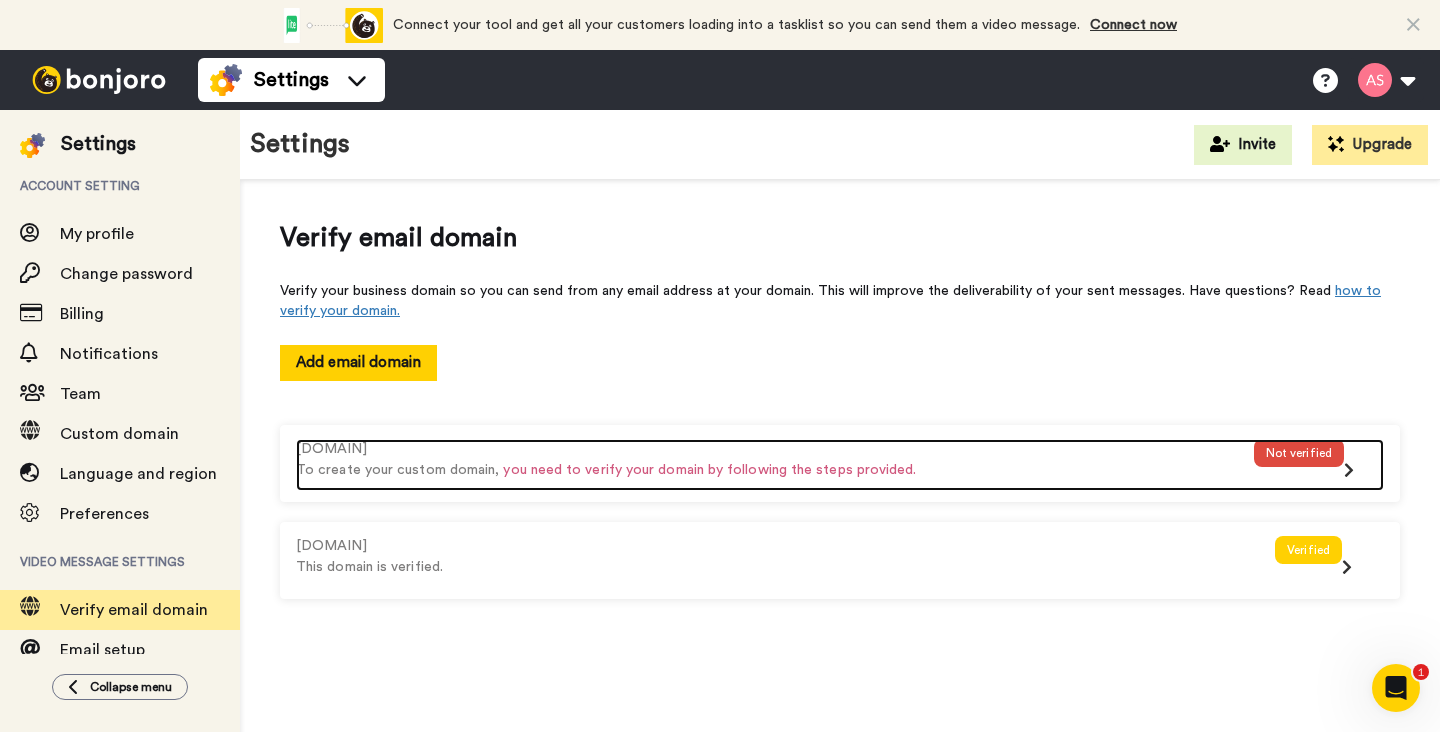 click on "Not verified" at bounding box center (1299, 453) 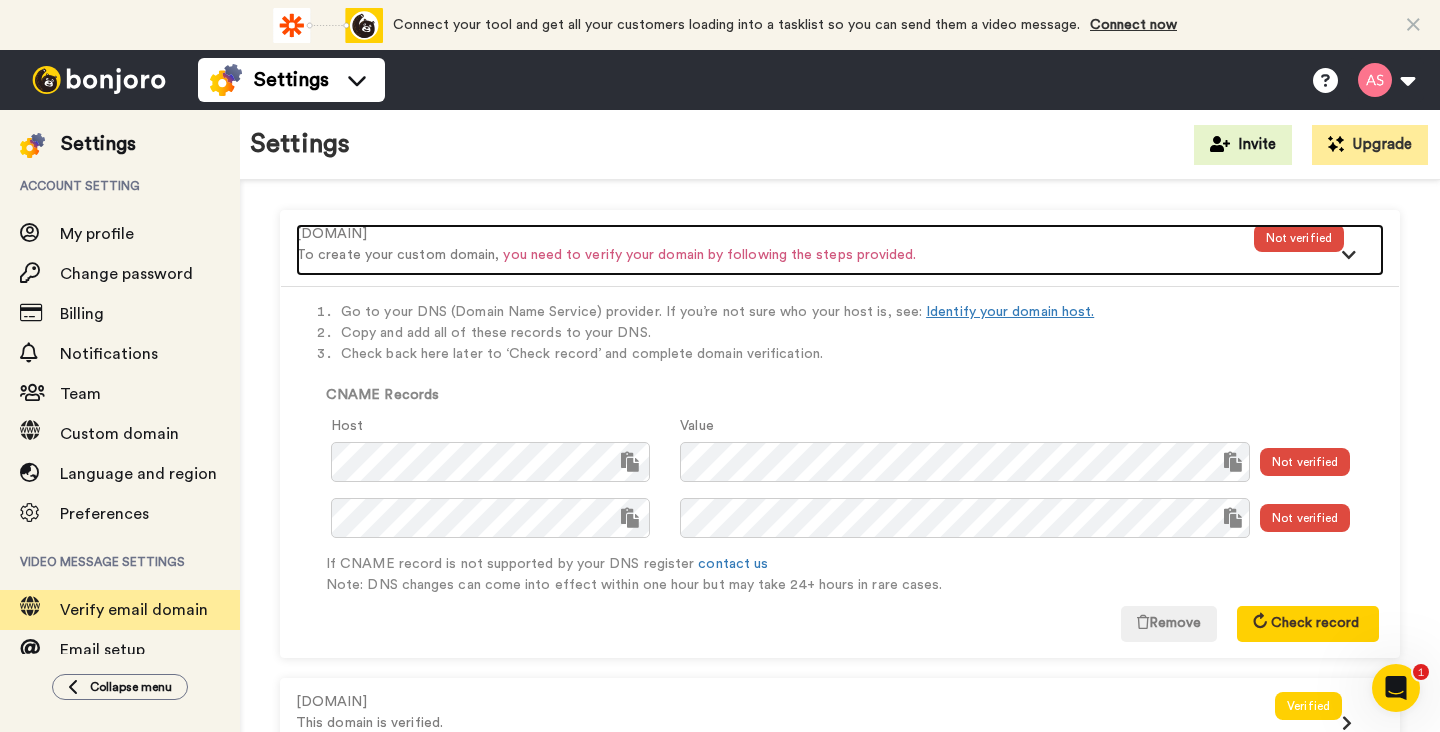 scroll, scrollTop: 233, scrollLeft: 0, axis: vertical 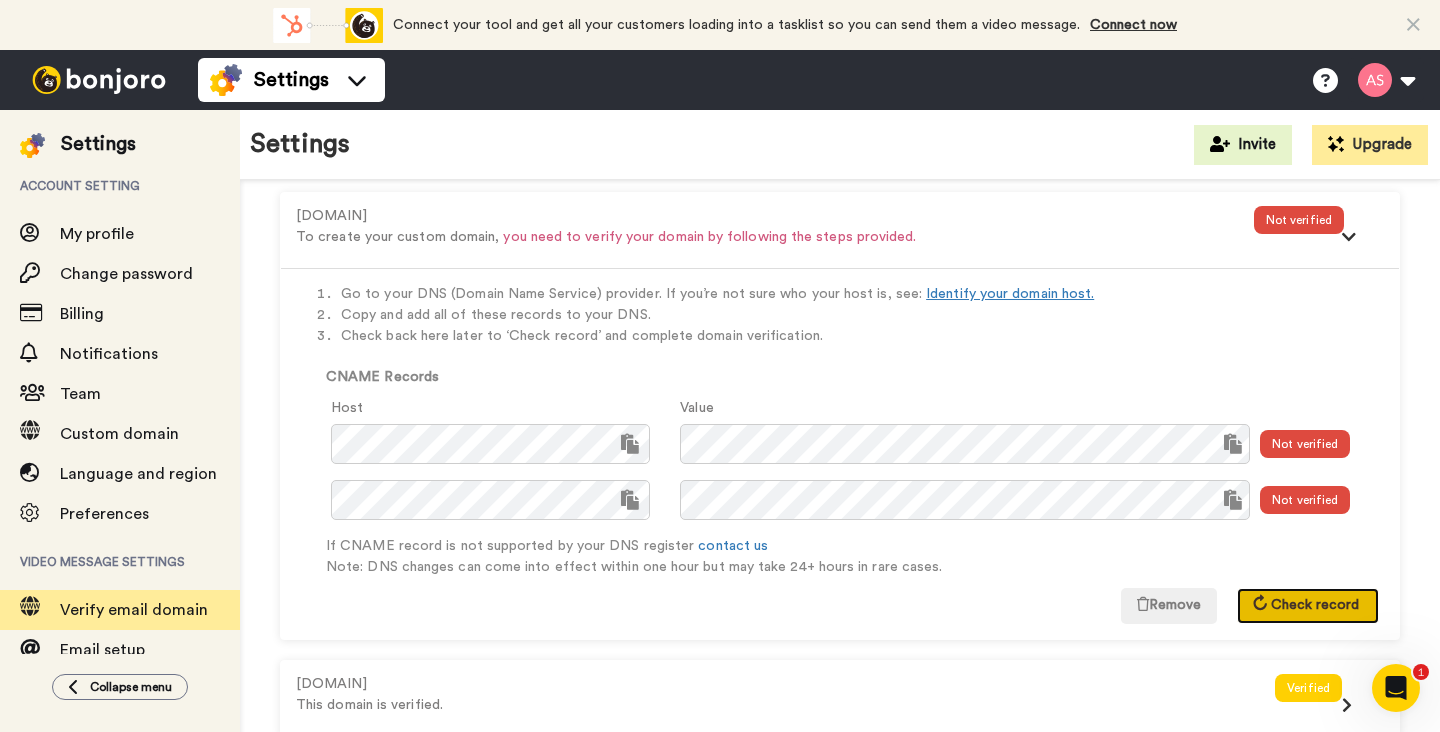 click on "Check record" at bounding box center [1315, 605] 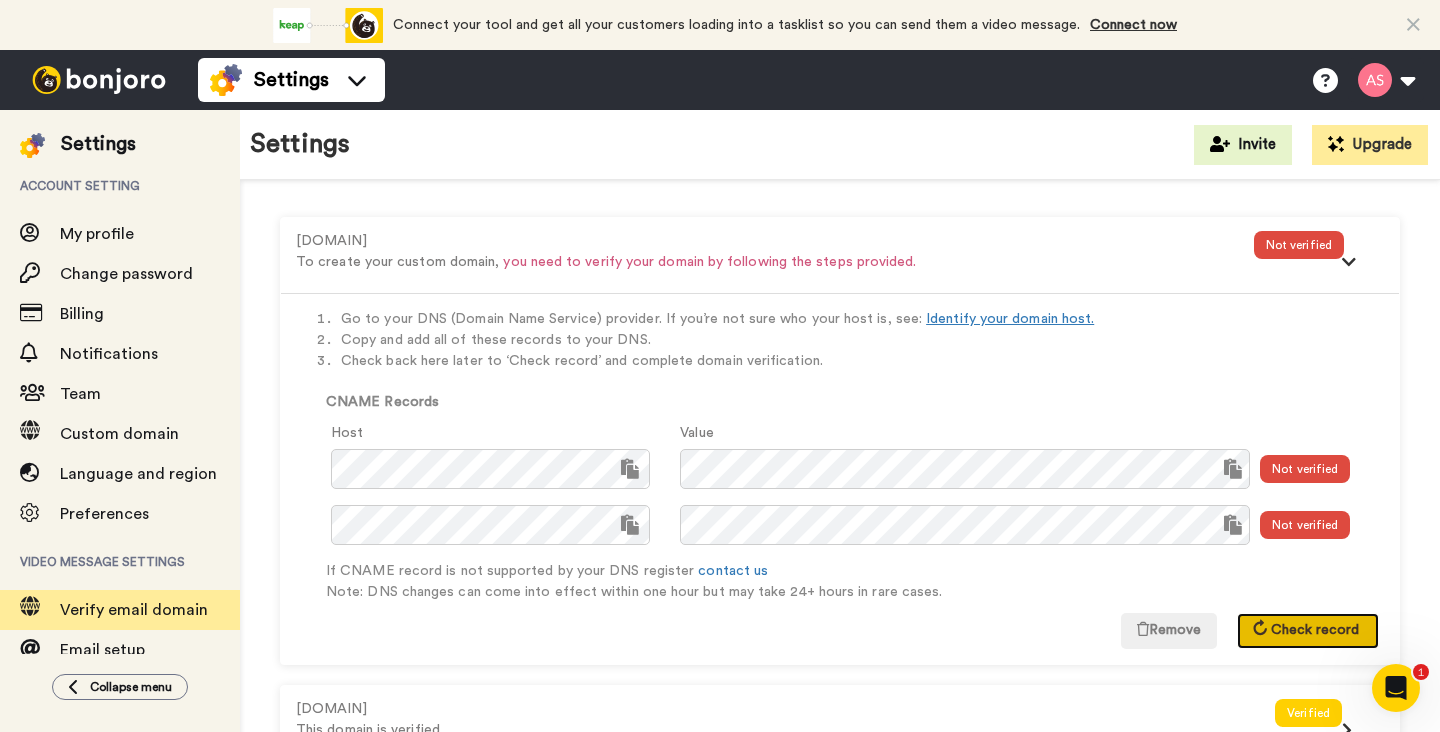 scroll, scrollTop: 233, scrollLeft: 0, axis: vertical 